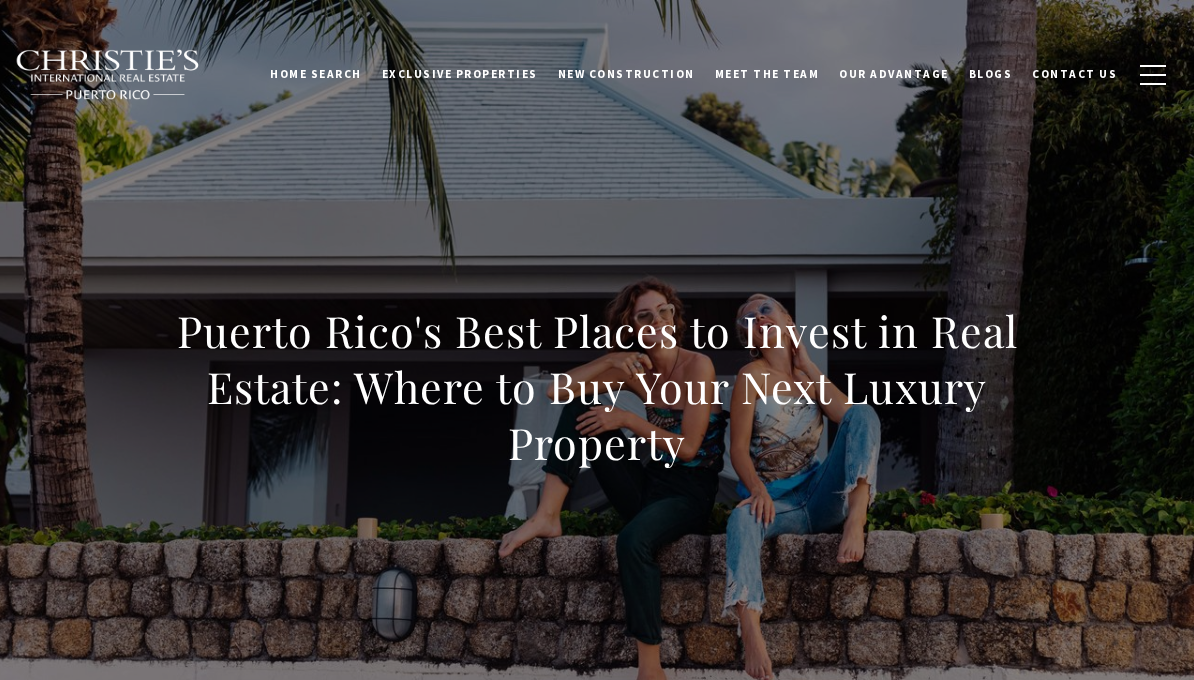 scroll, scrollTop: 0, scrollLeft: 0, axis: both 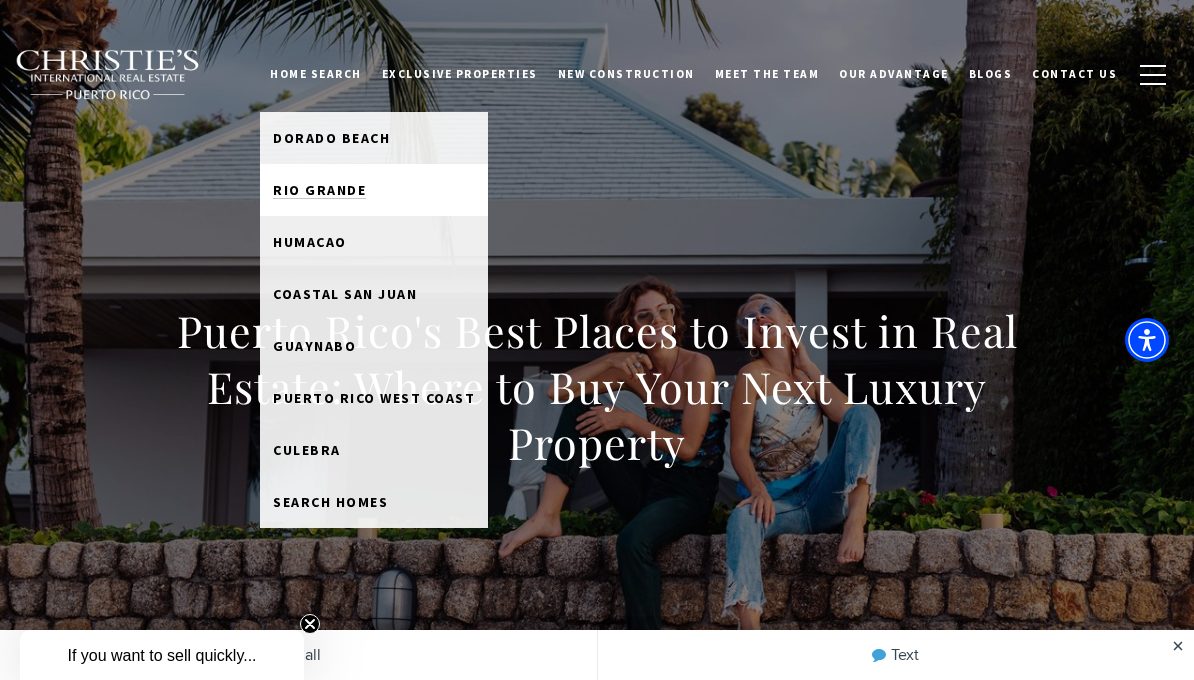 click on "Rio Grande" at bounding box center [319, 190] 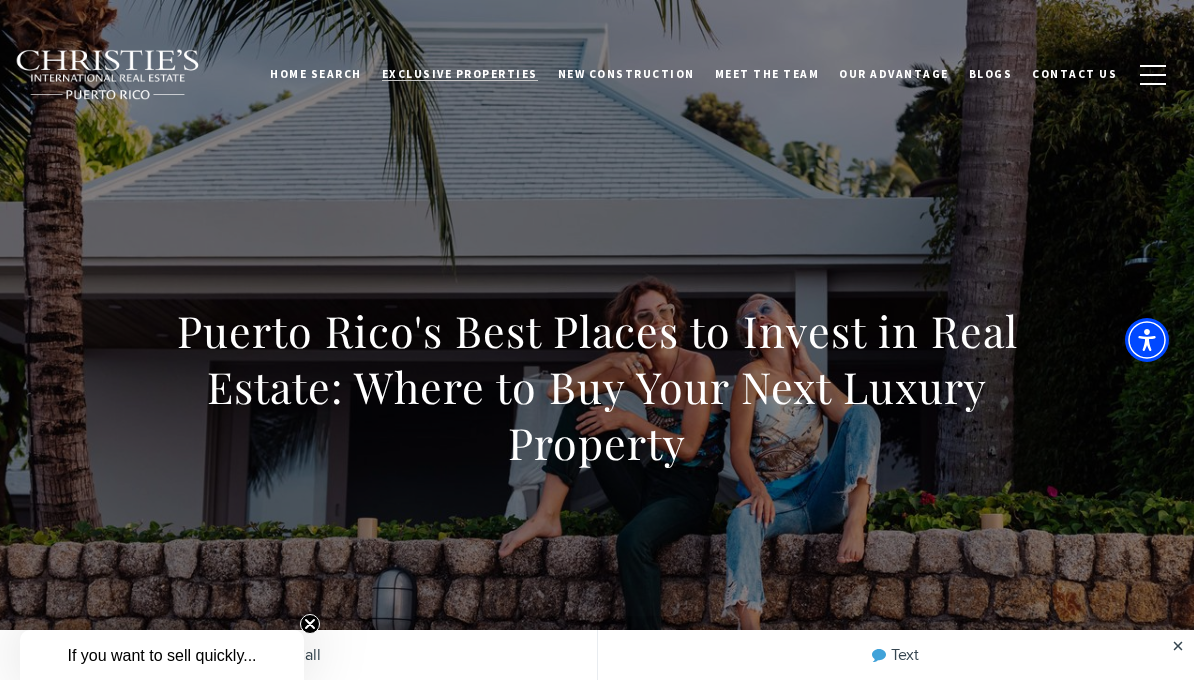 click on "Exclusive Properties" at bounding box center [460, 74] 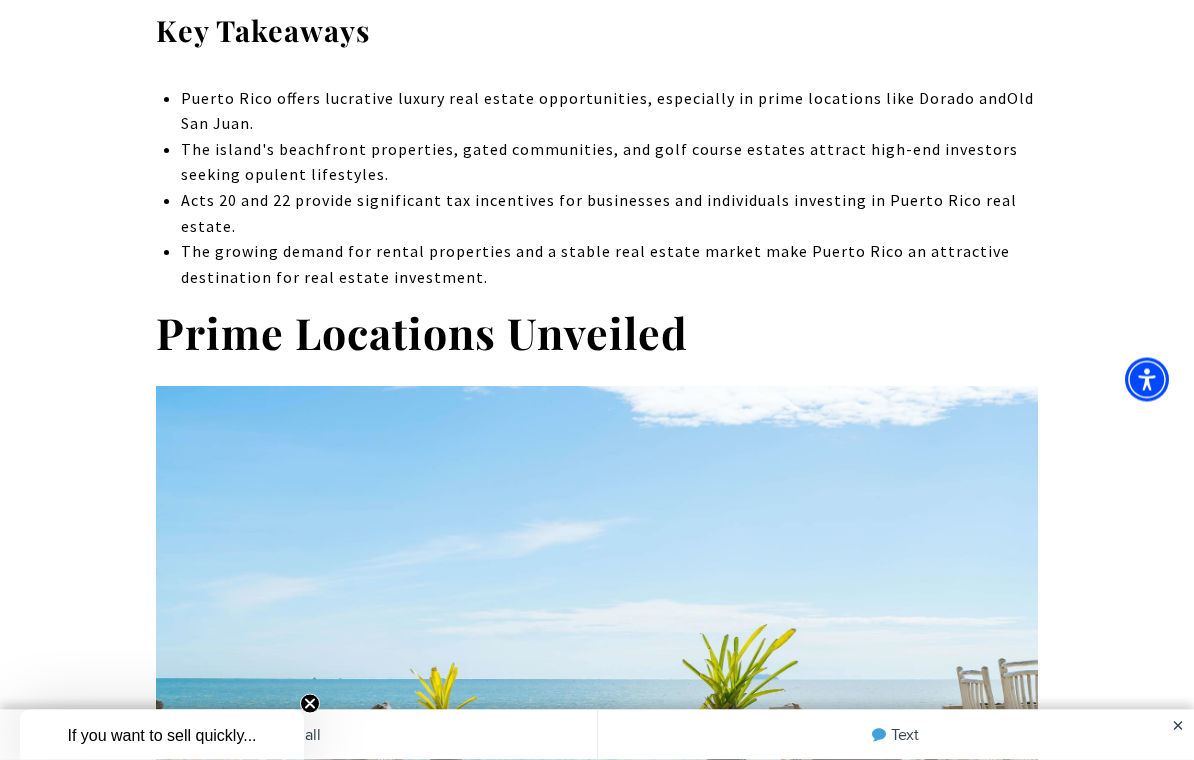 scroll, scrollTop: 1006, scrollLeft: 0, axis: vertical 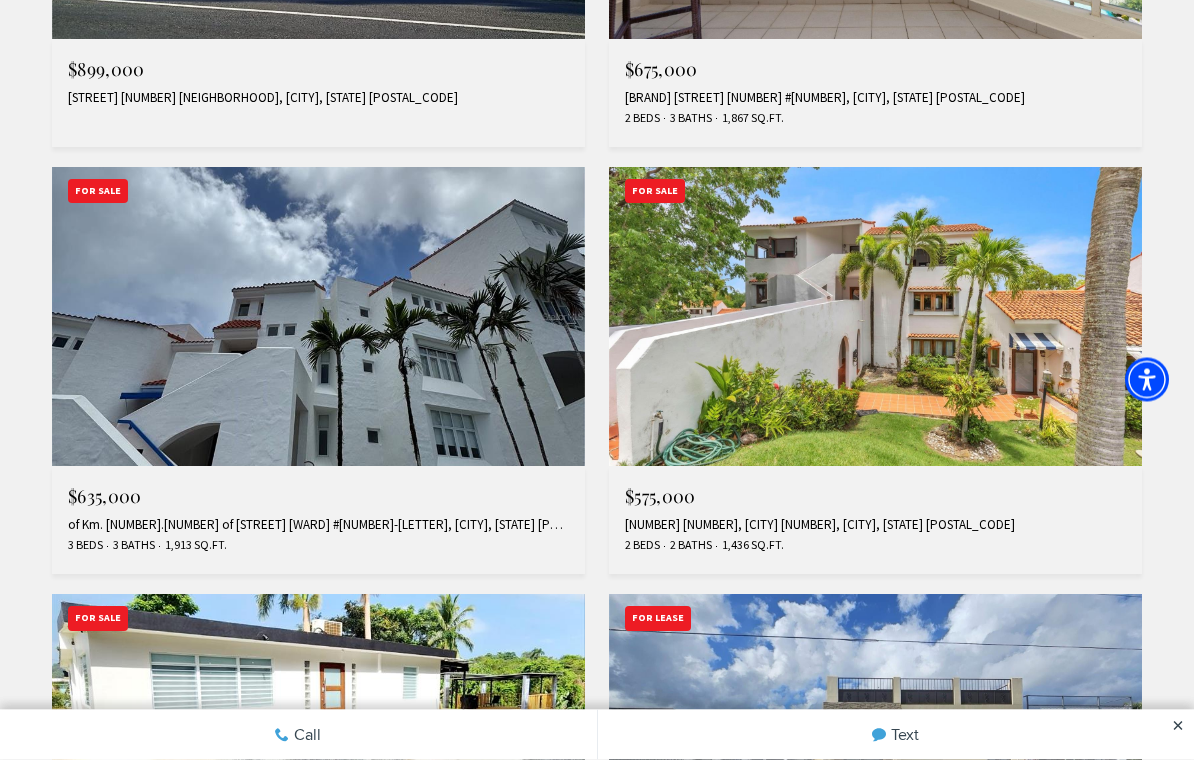 click at bounding box center (318, 318) 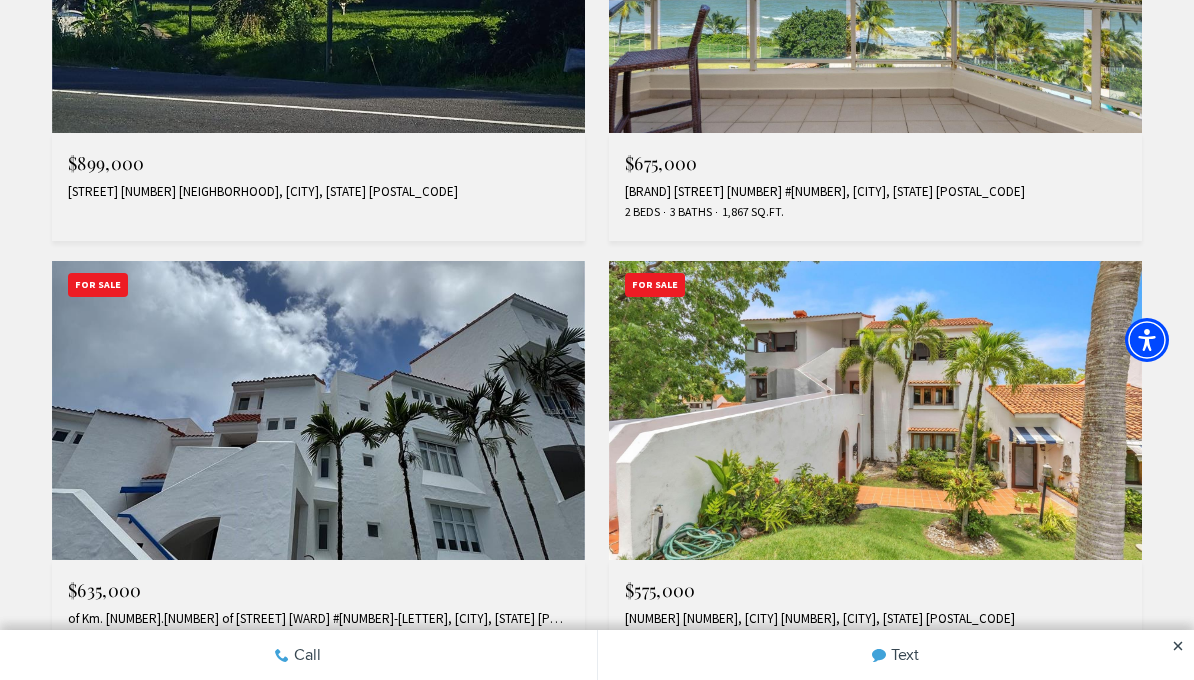 scroll, scrollTop: 1045, scrollLeft: 0, axis: vertical 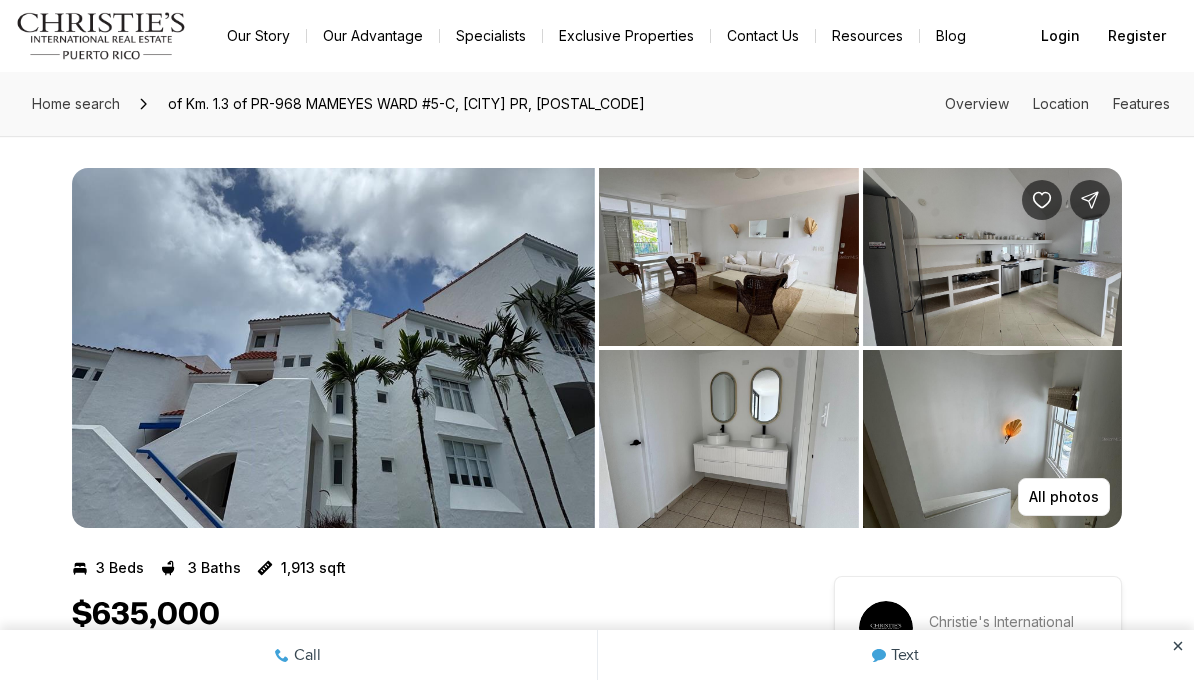 click at bounding box center (333, 348) 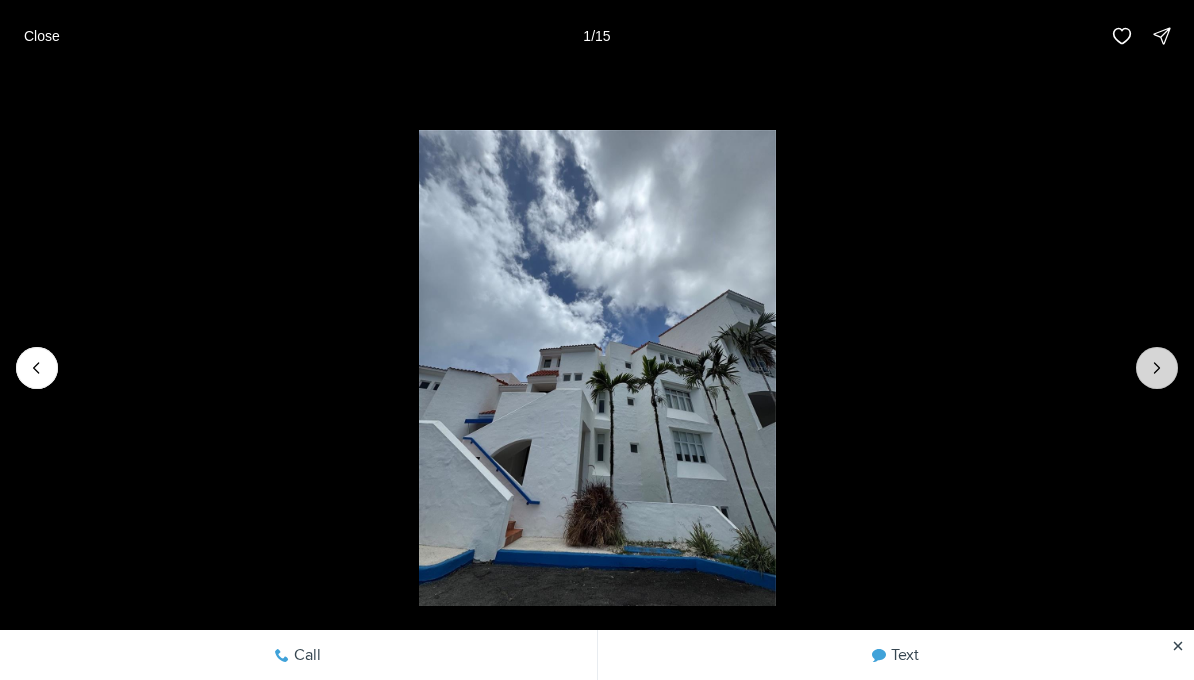 click 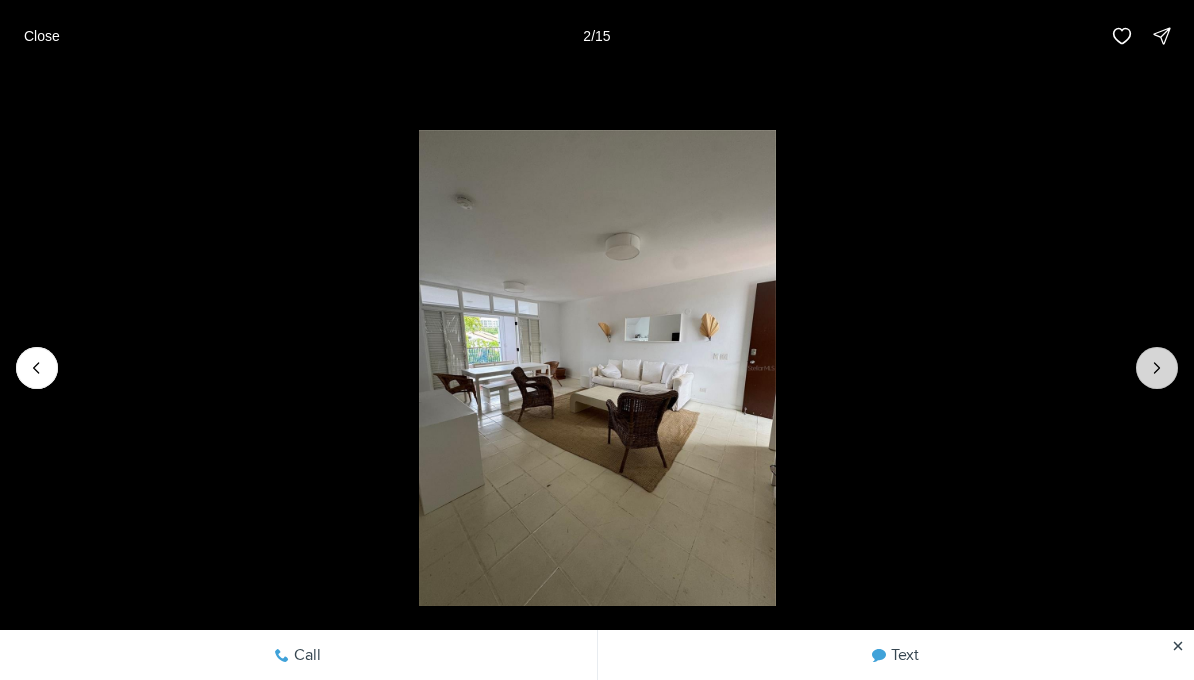 click 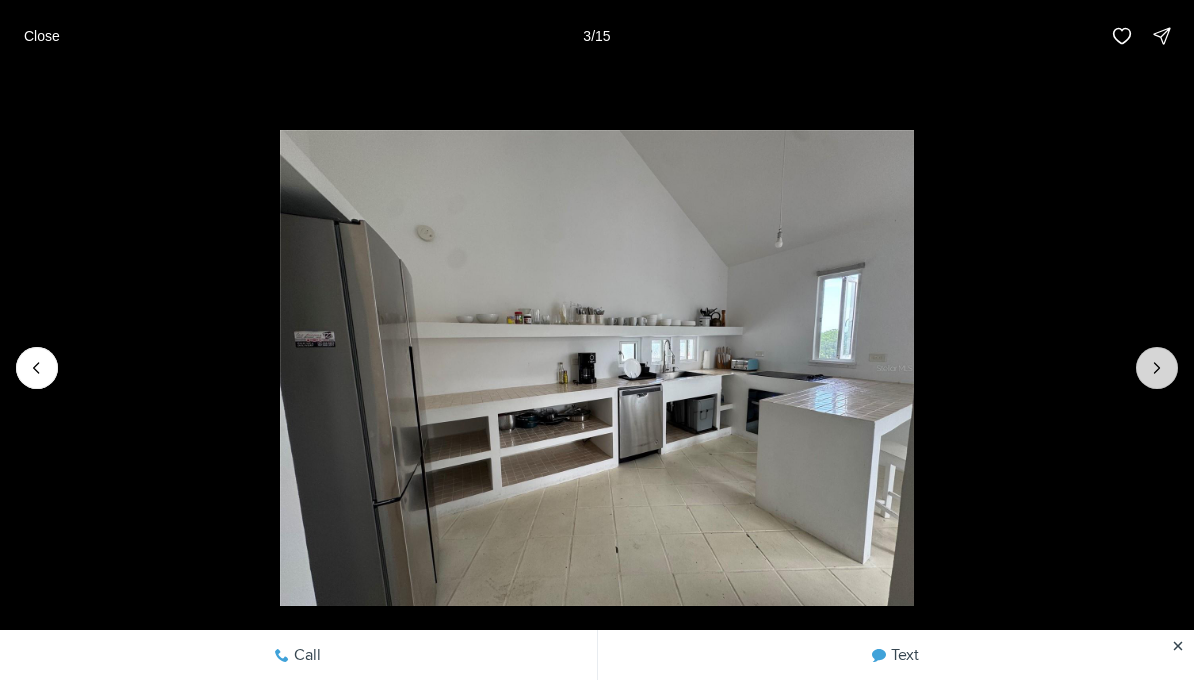 click 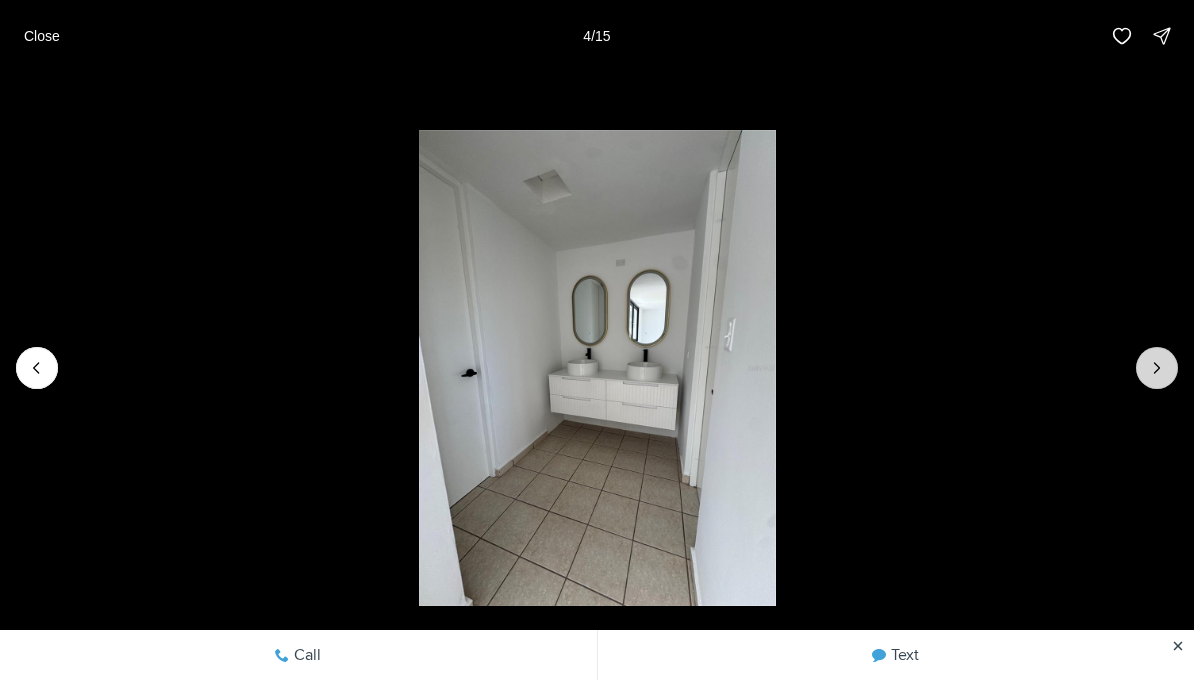 click 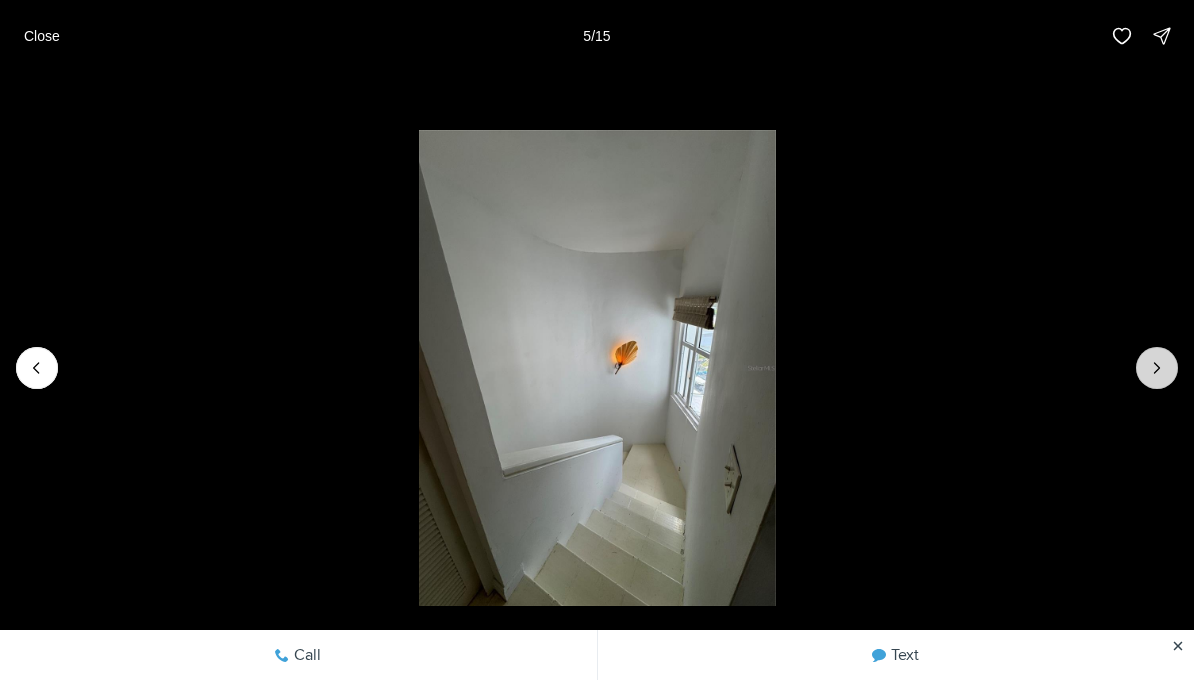 click 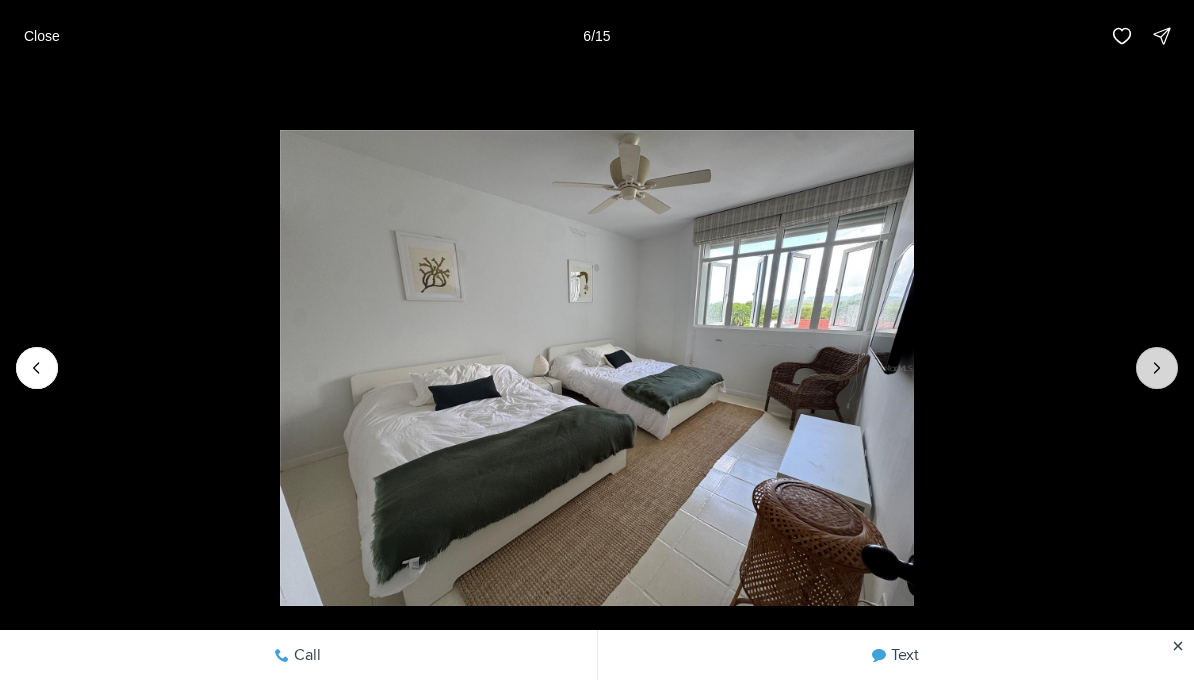 click 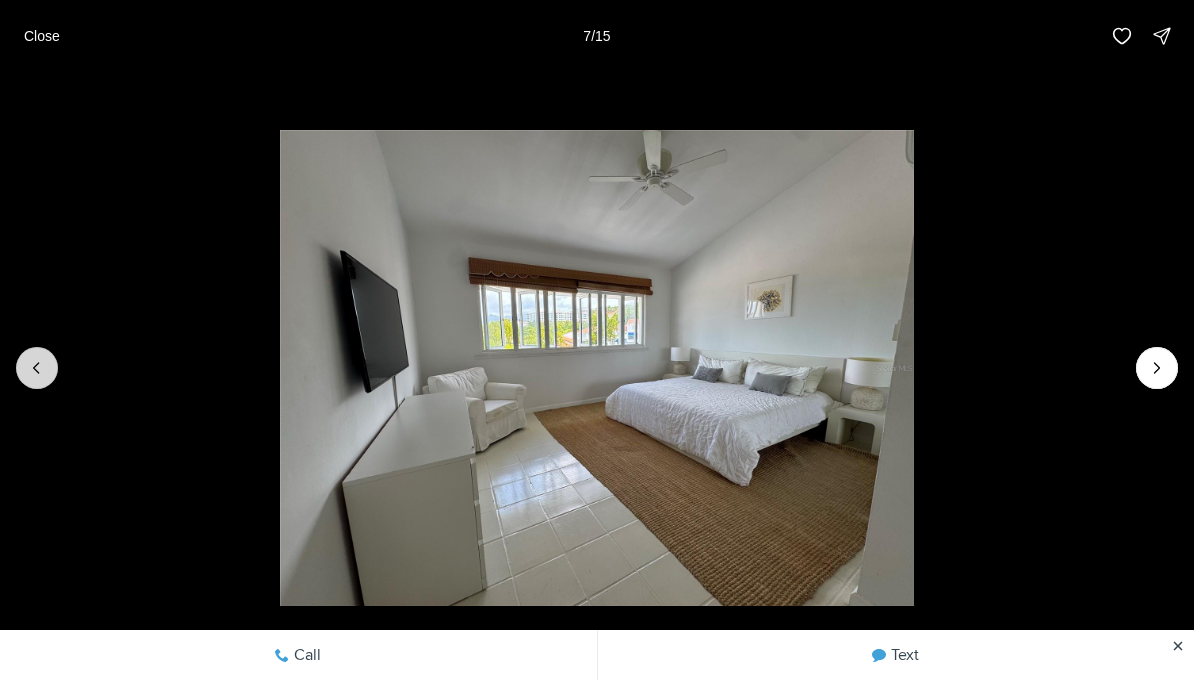 click 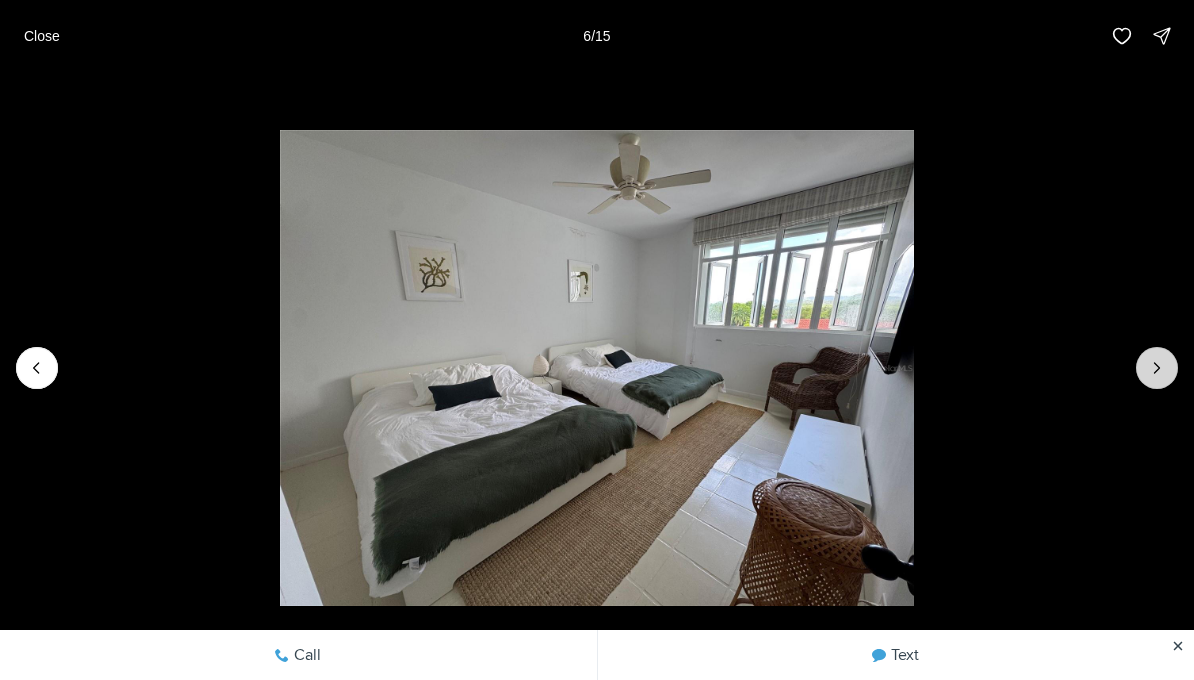 click 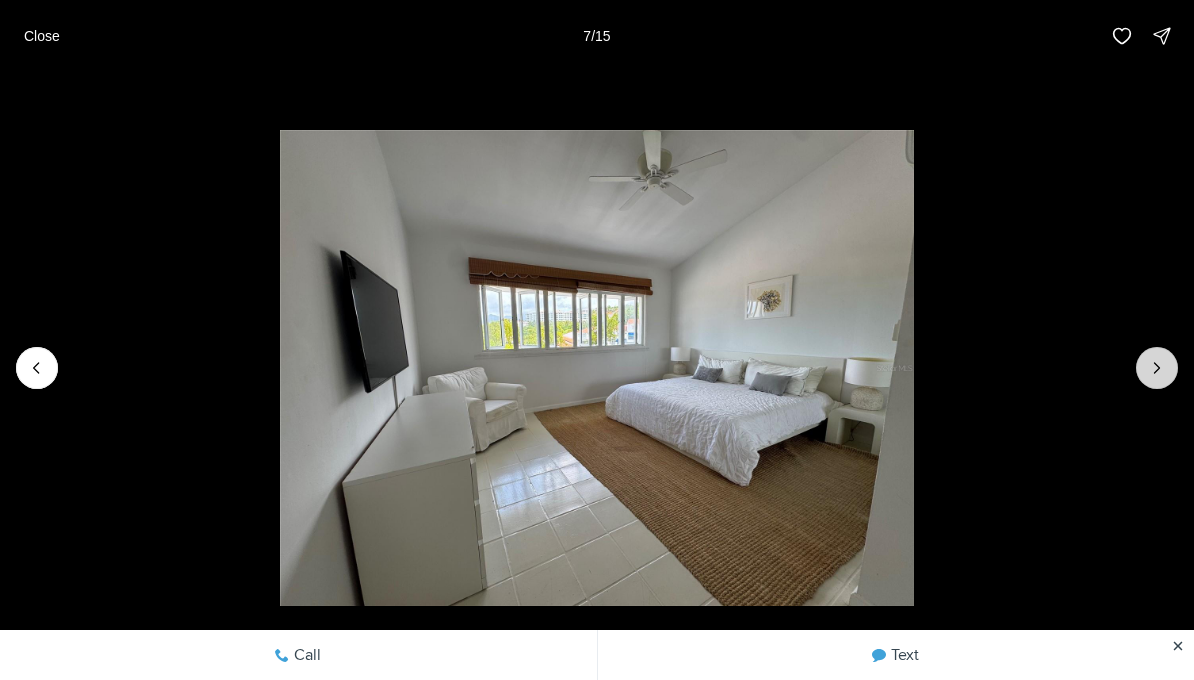 click 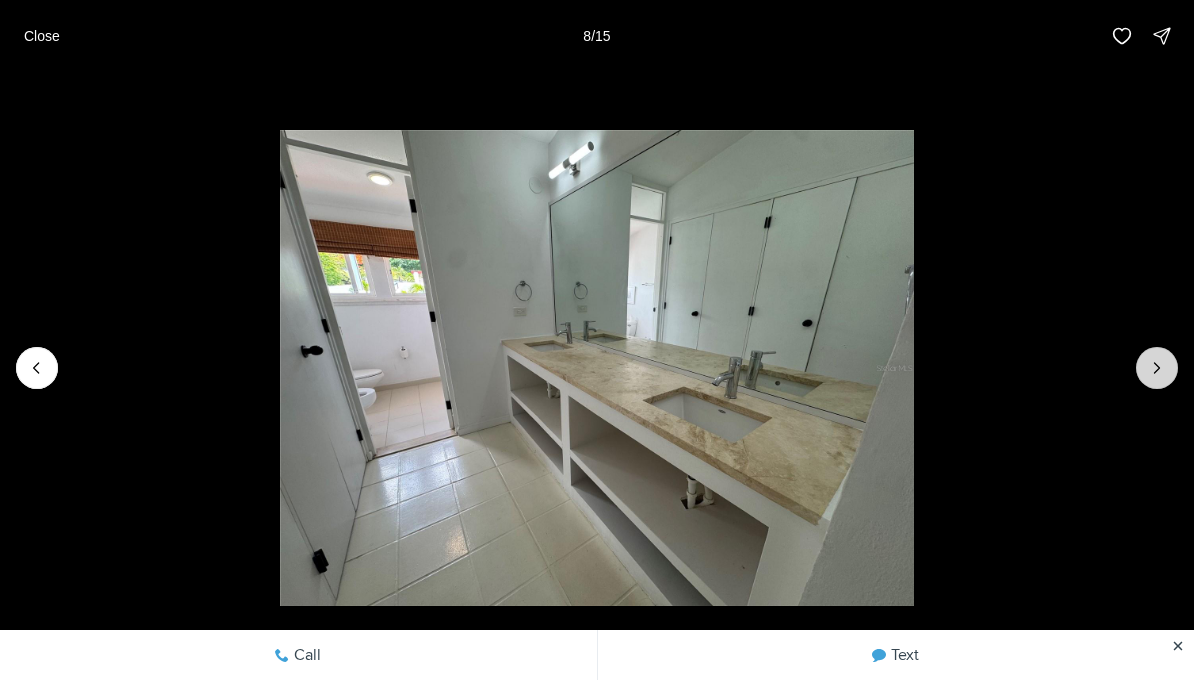 click 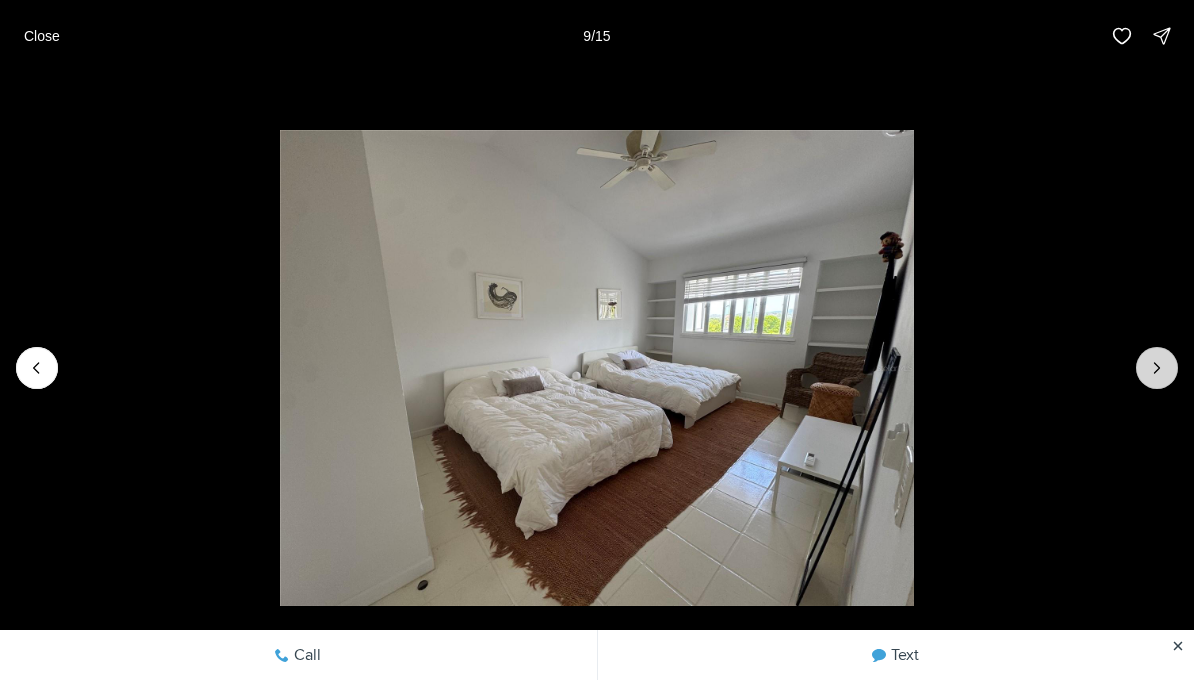 click 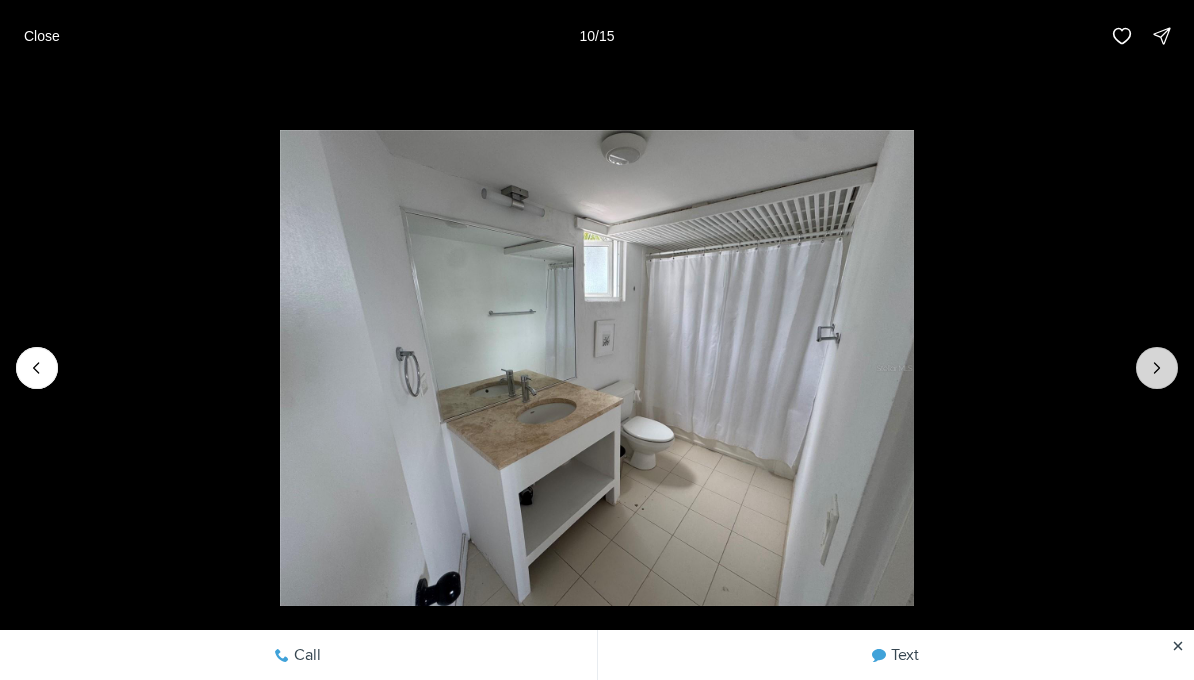 click 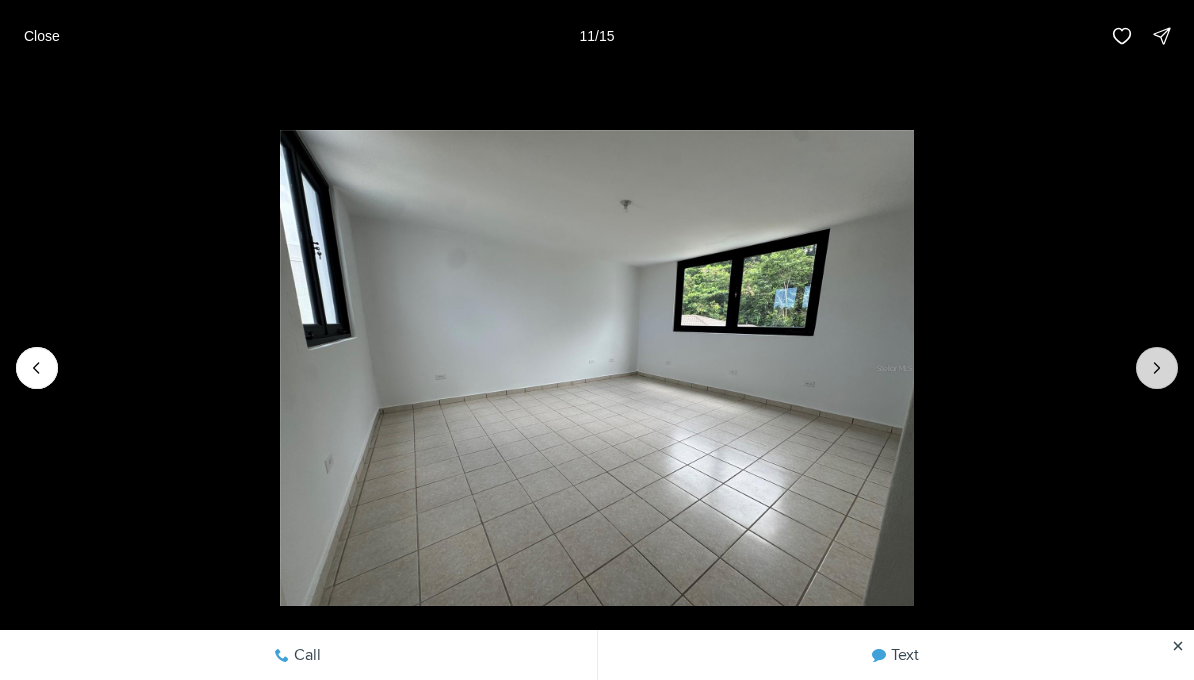 click 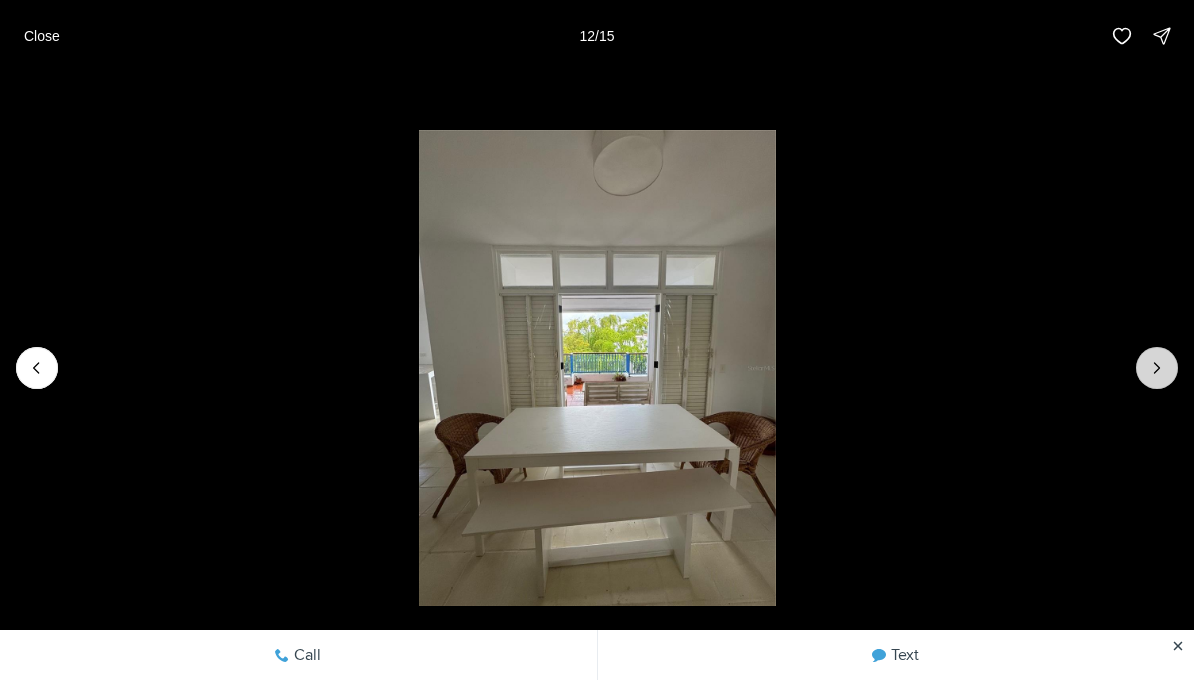 click 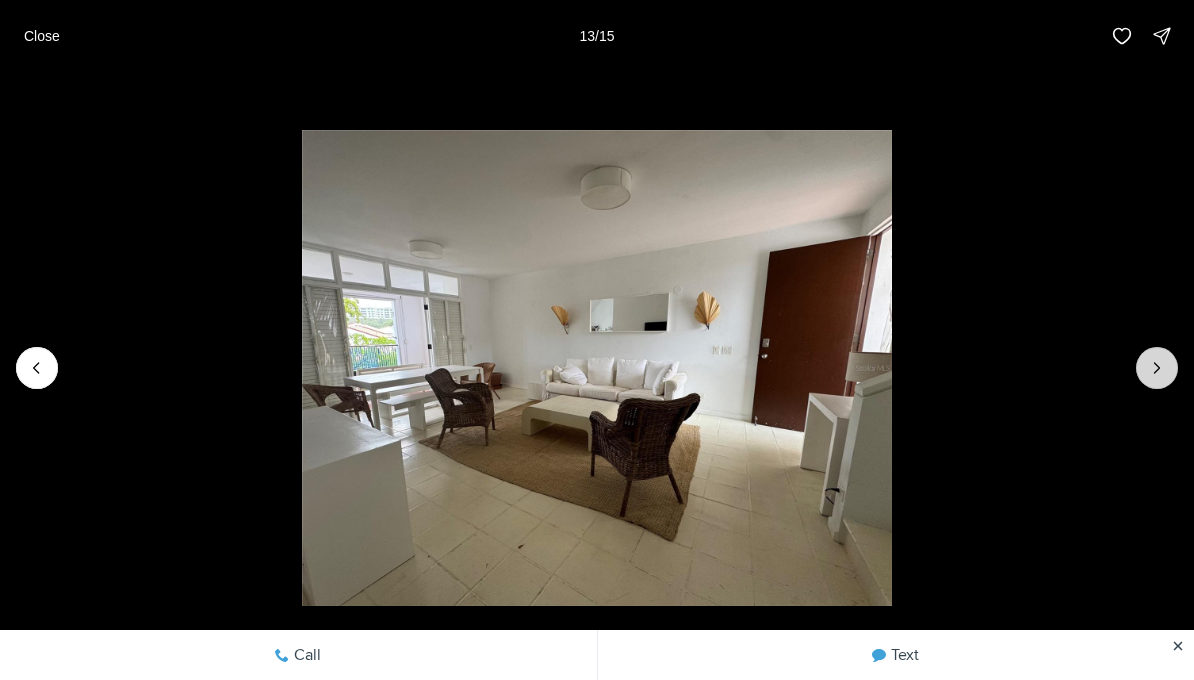 click 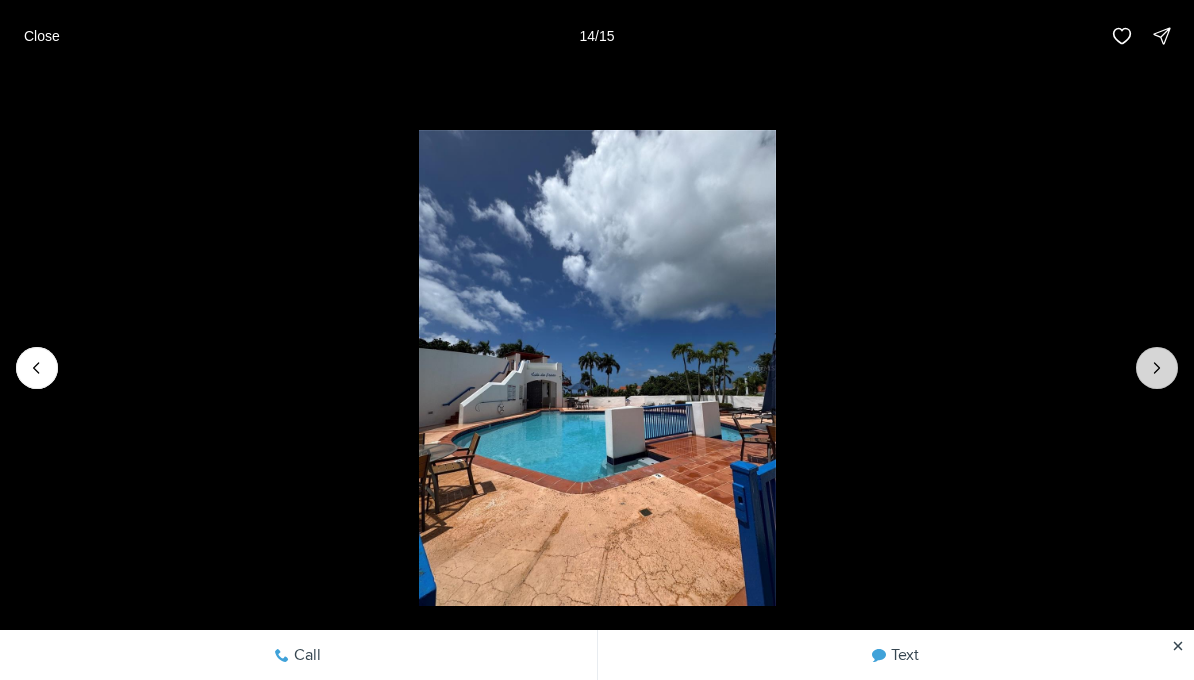 click 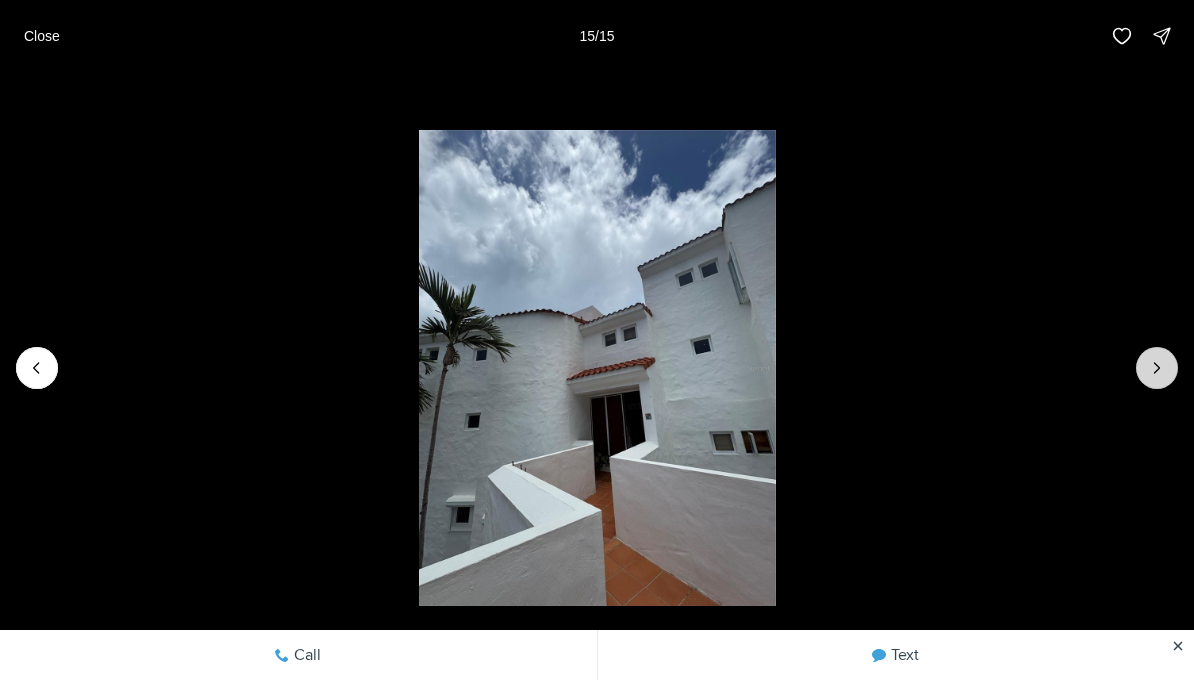click at bounding box center [1157, 368] 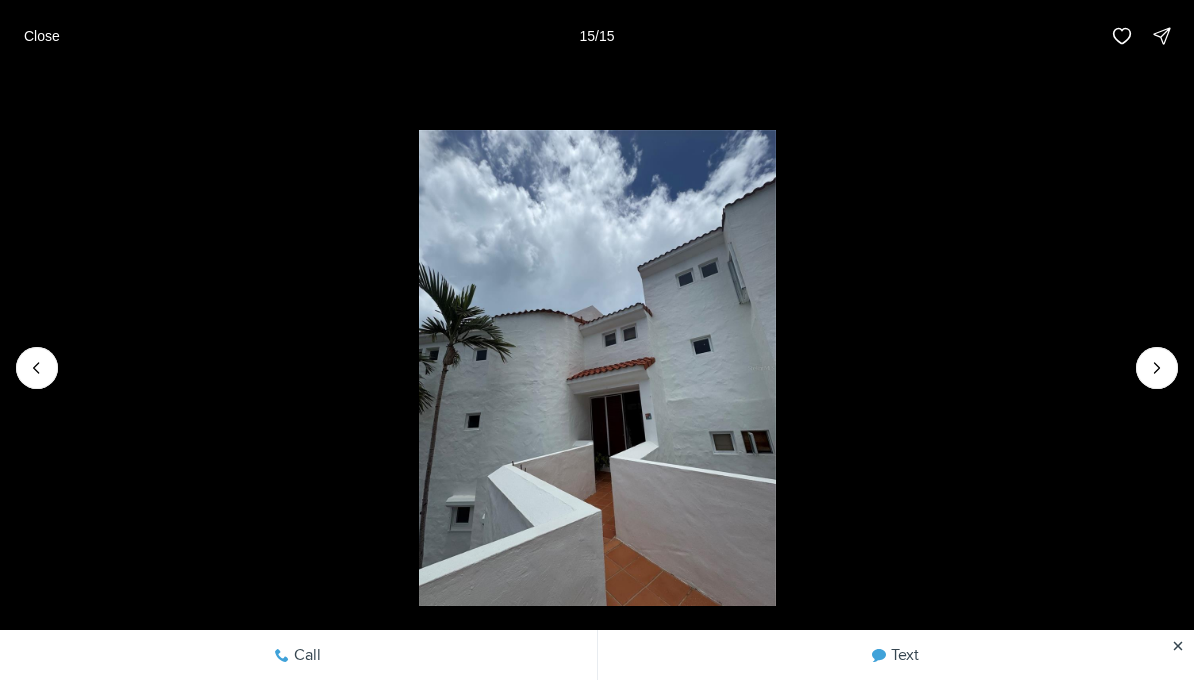 click at bounding box center [1157, 368] 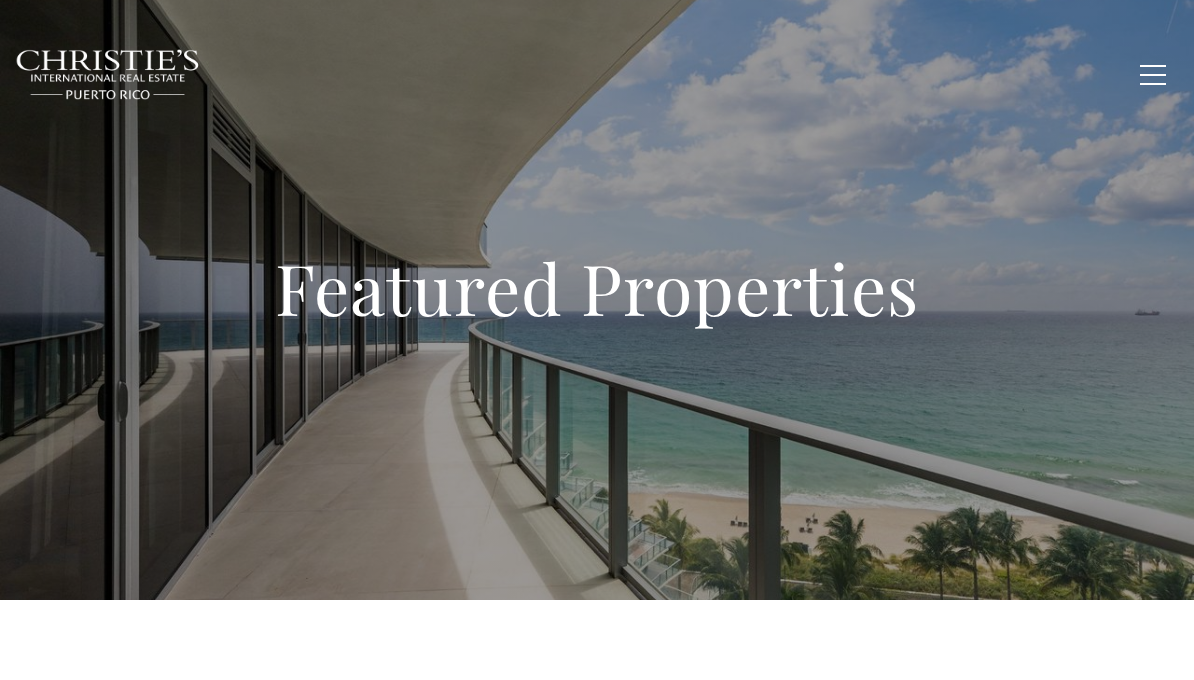 scroll, scrollTop: 0, scrollLeft: 0, axis: both 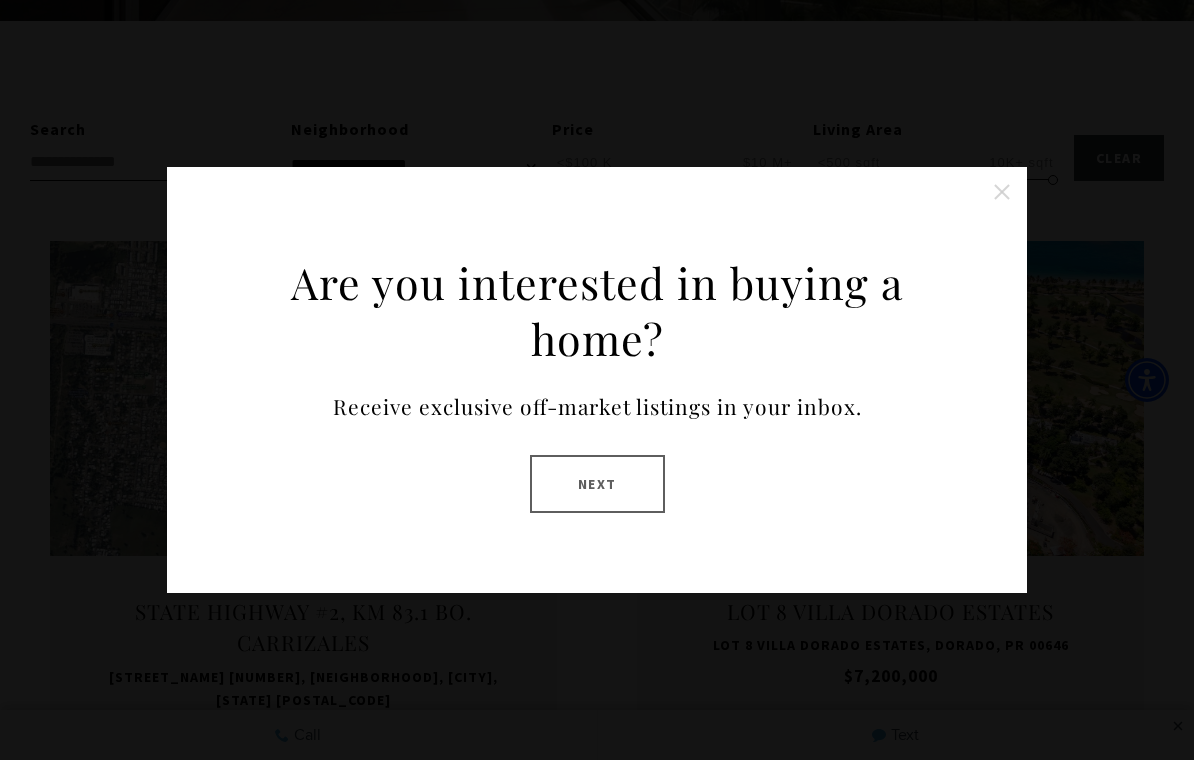 click at bounding box center [1002, 192] 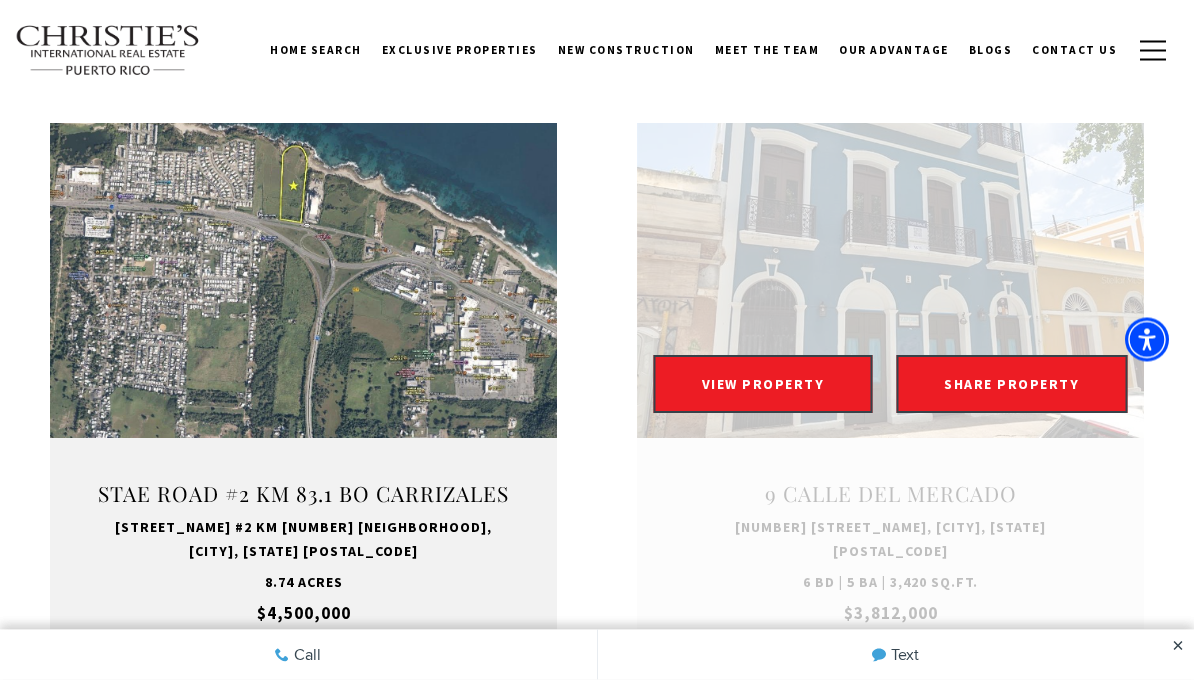 scroll, scrollTop: 1900, scrollLeft: 0, axis: vertical 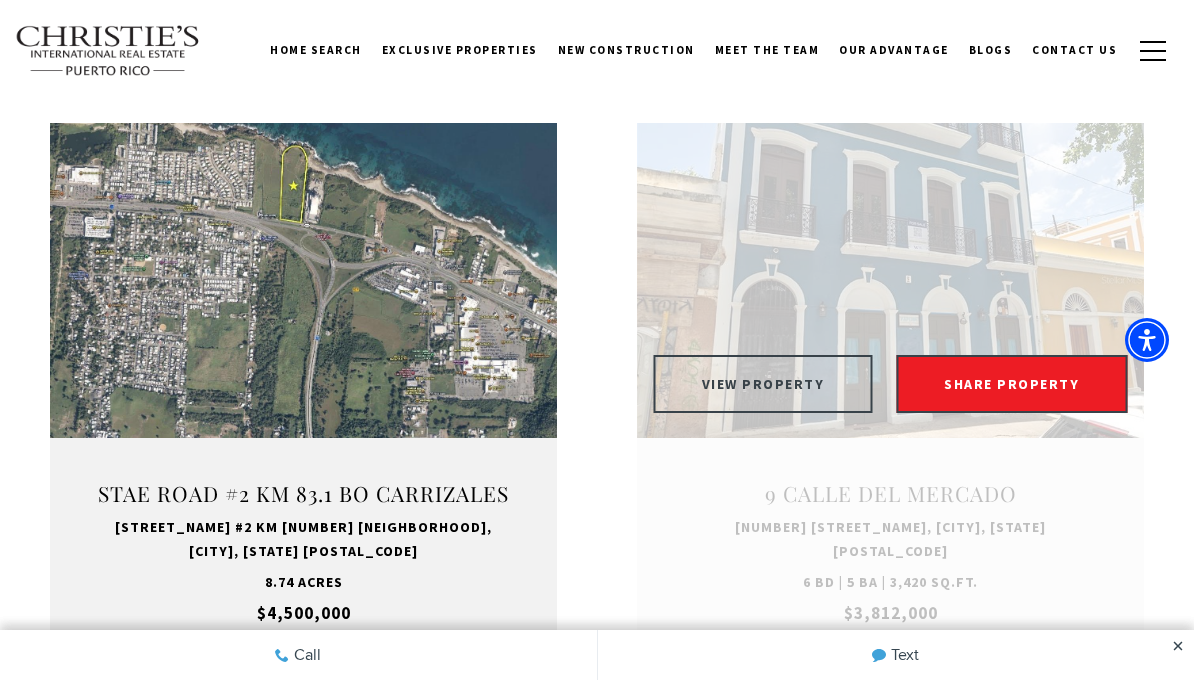 click on "VIEW PROPERTY" at bounding box center [763, 384] 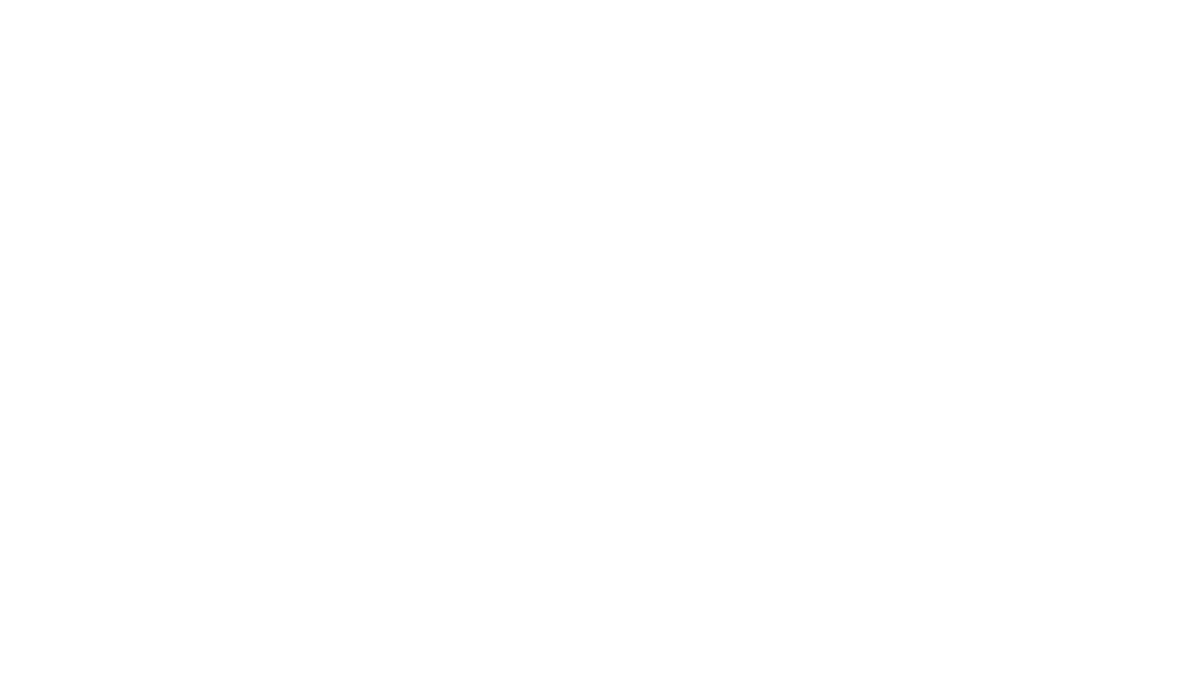 scroll, scrollTop: 1900, scrollLeft: 0, axis: vertical 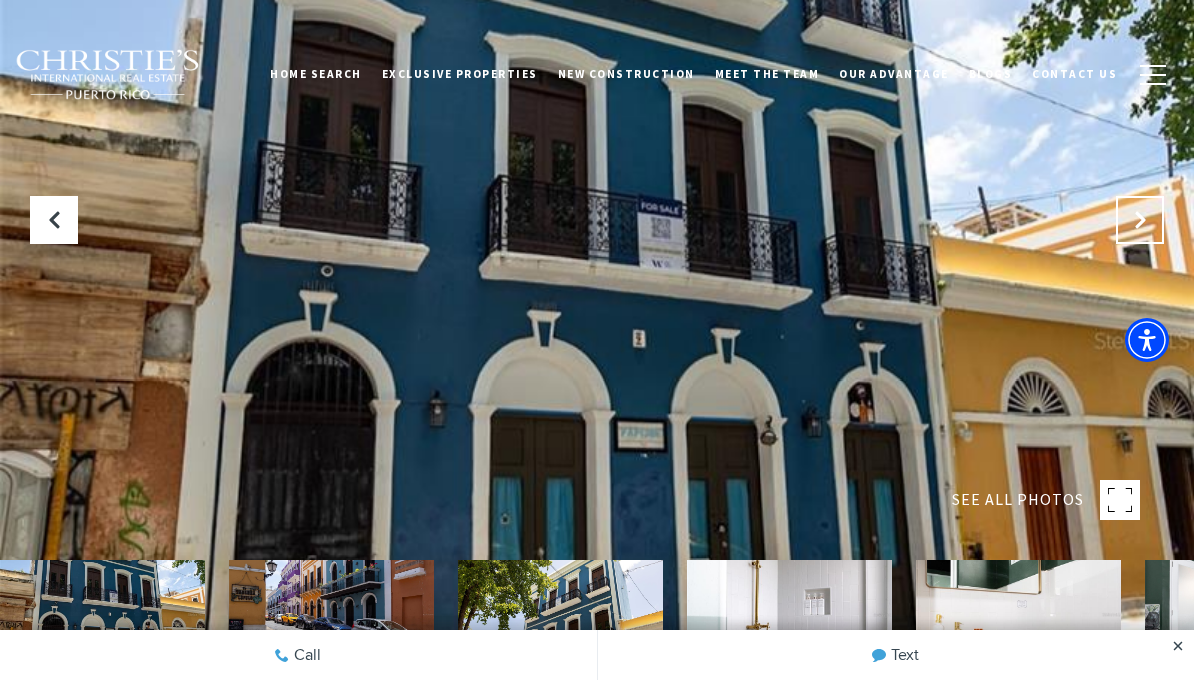 click at bounding box center [1140, 220] 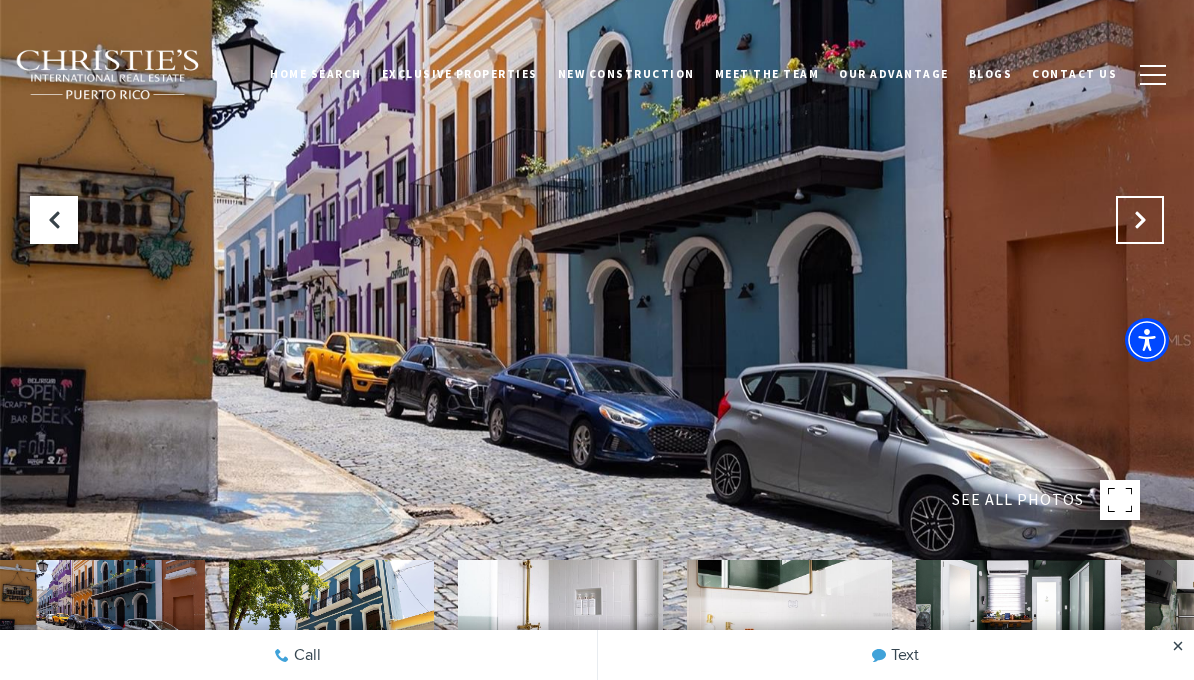 click at bounding box center (1140, 220) 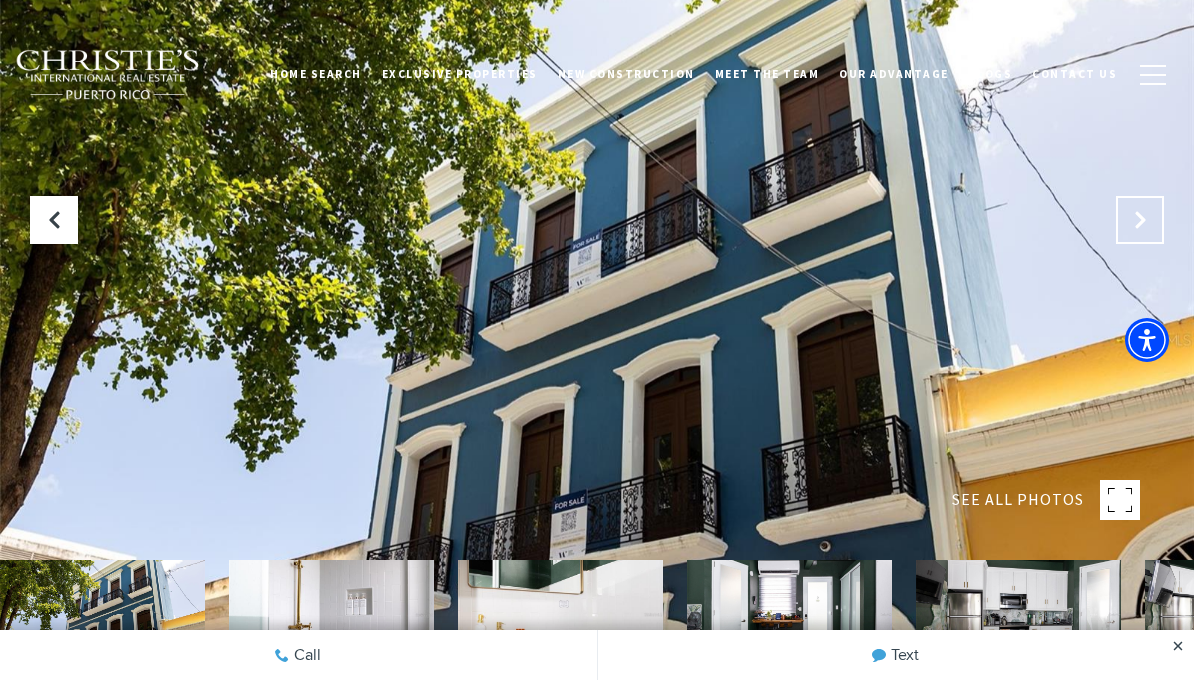click at bounding box center [1140, 220] 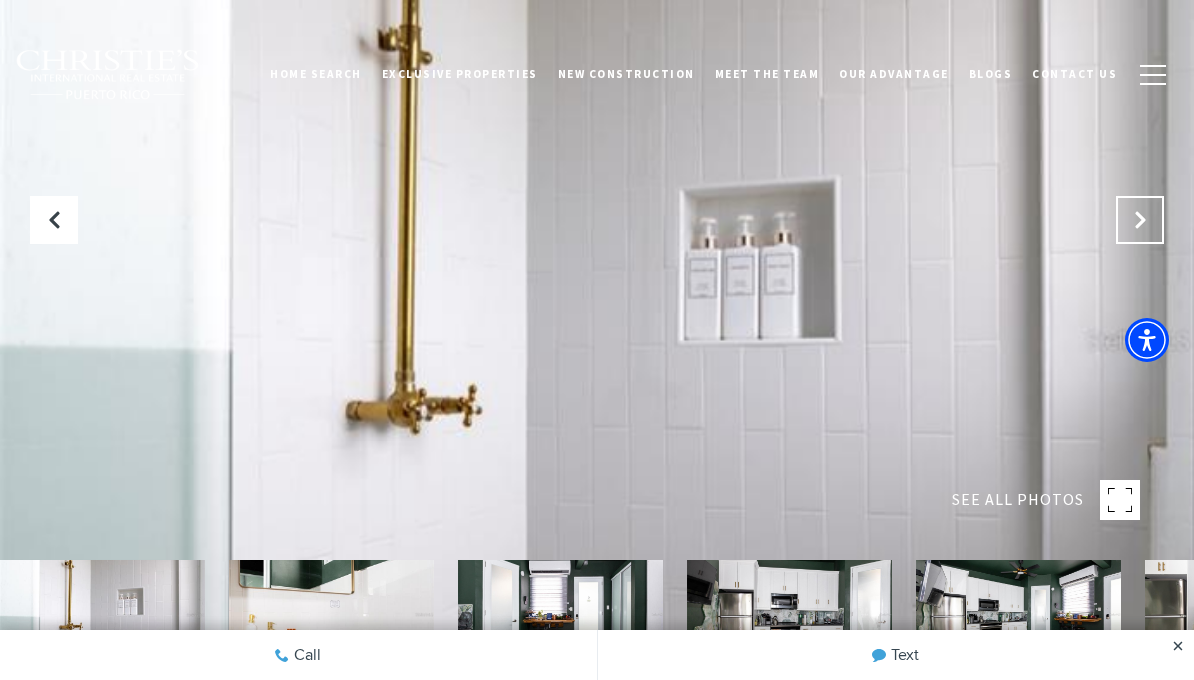 click at bounding box center [1140, 220] 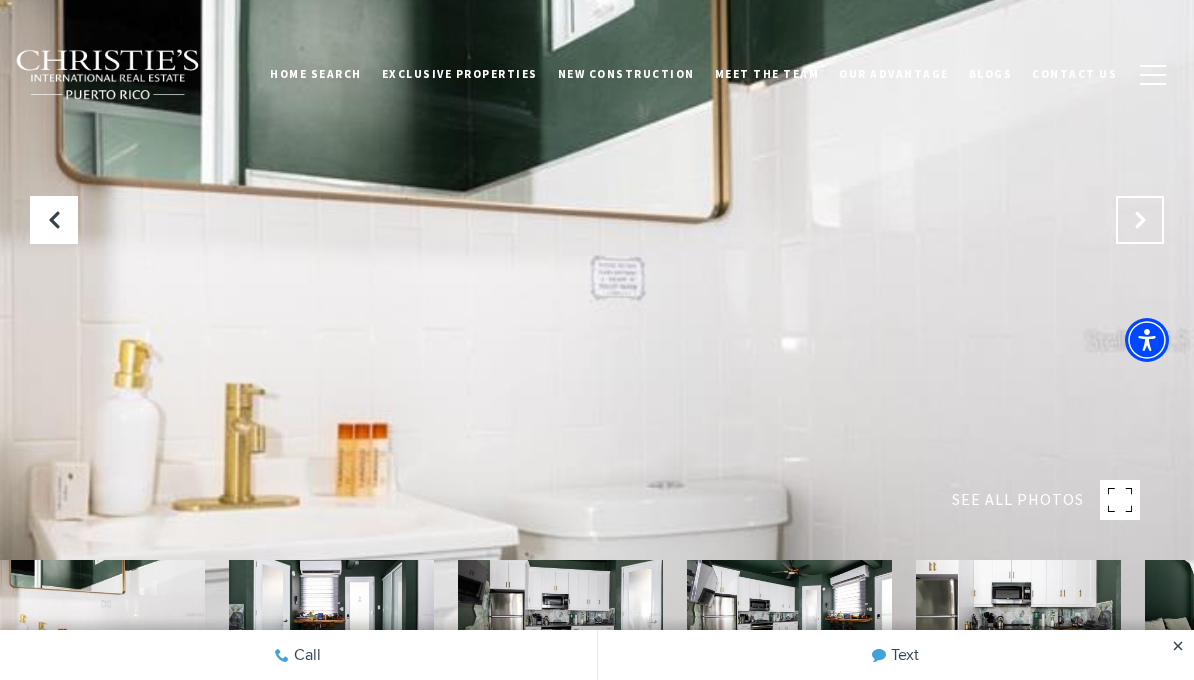 click at bounding box center [1140, 220] 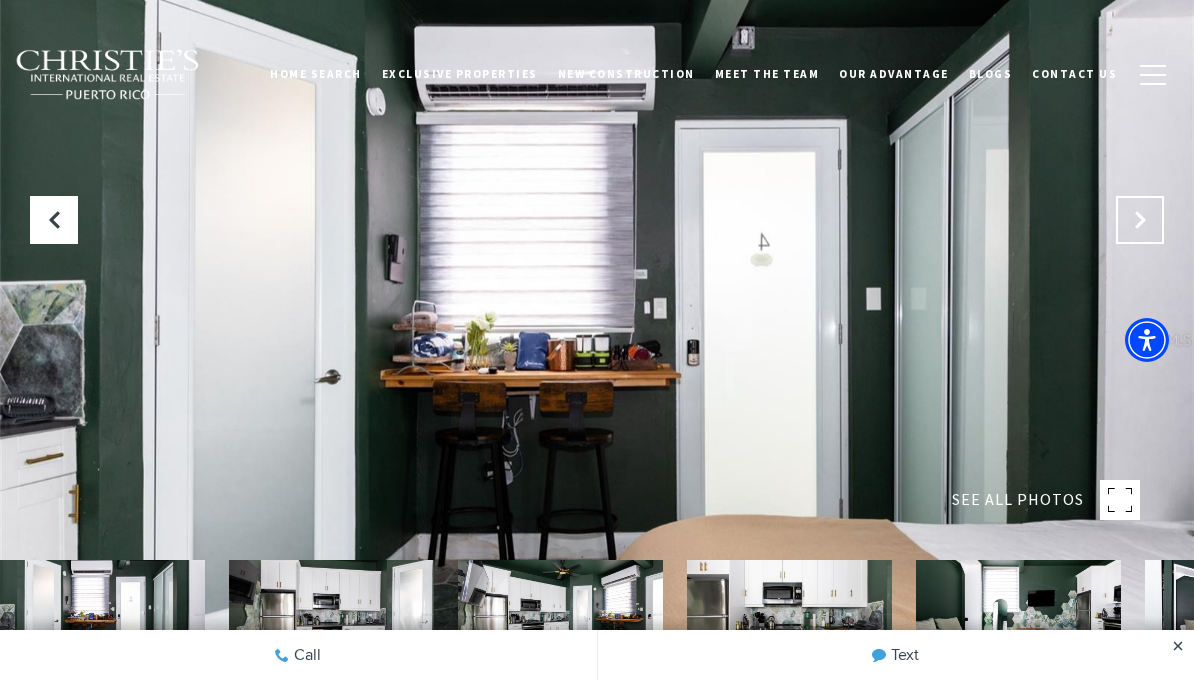 click at bounding box center (1140, 220) 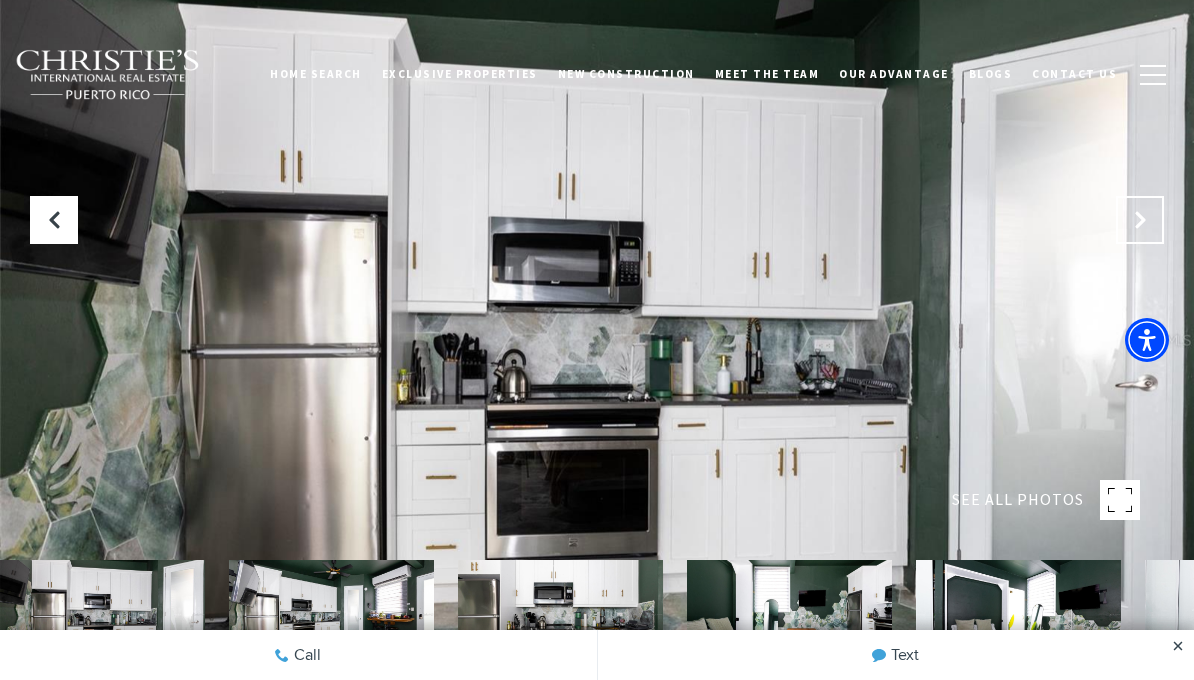 click at bounding box center (1140, 220) 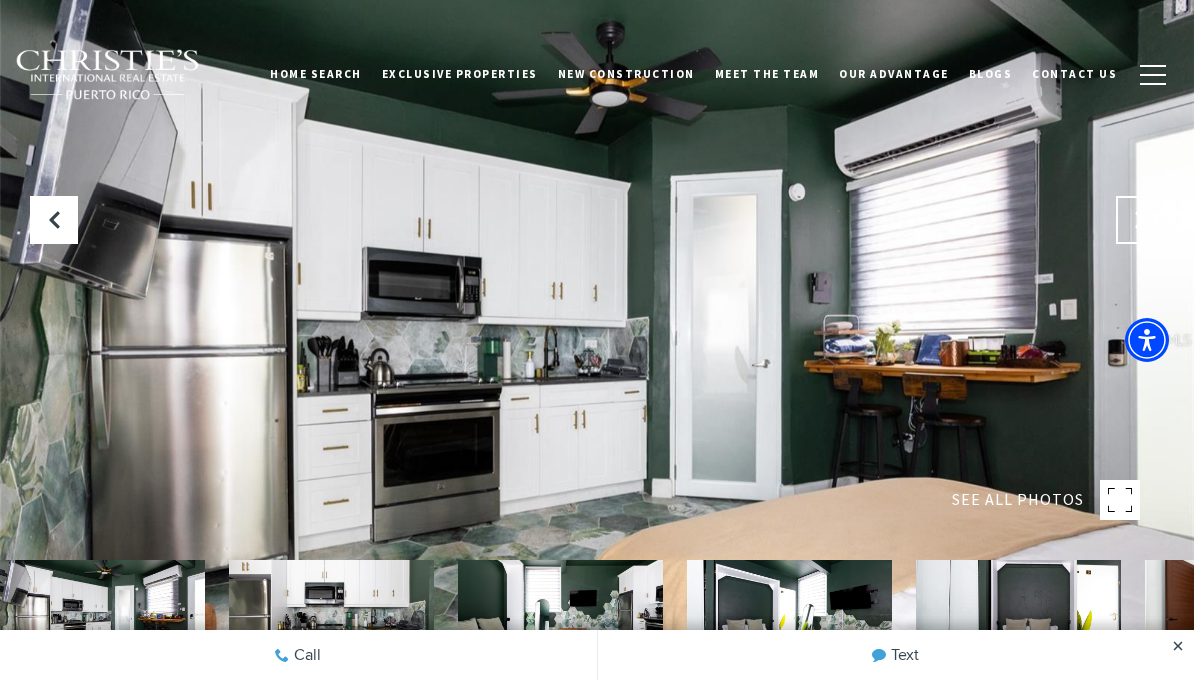 click at bounding box center [1140, 220] 